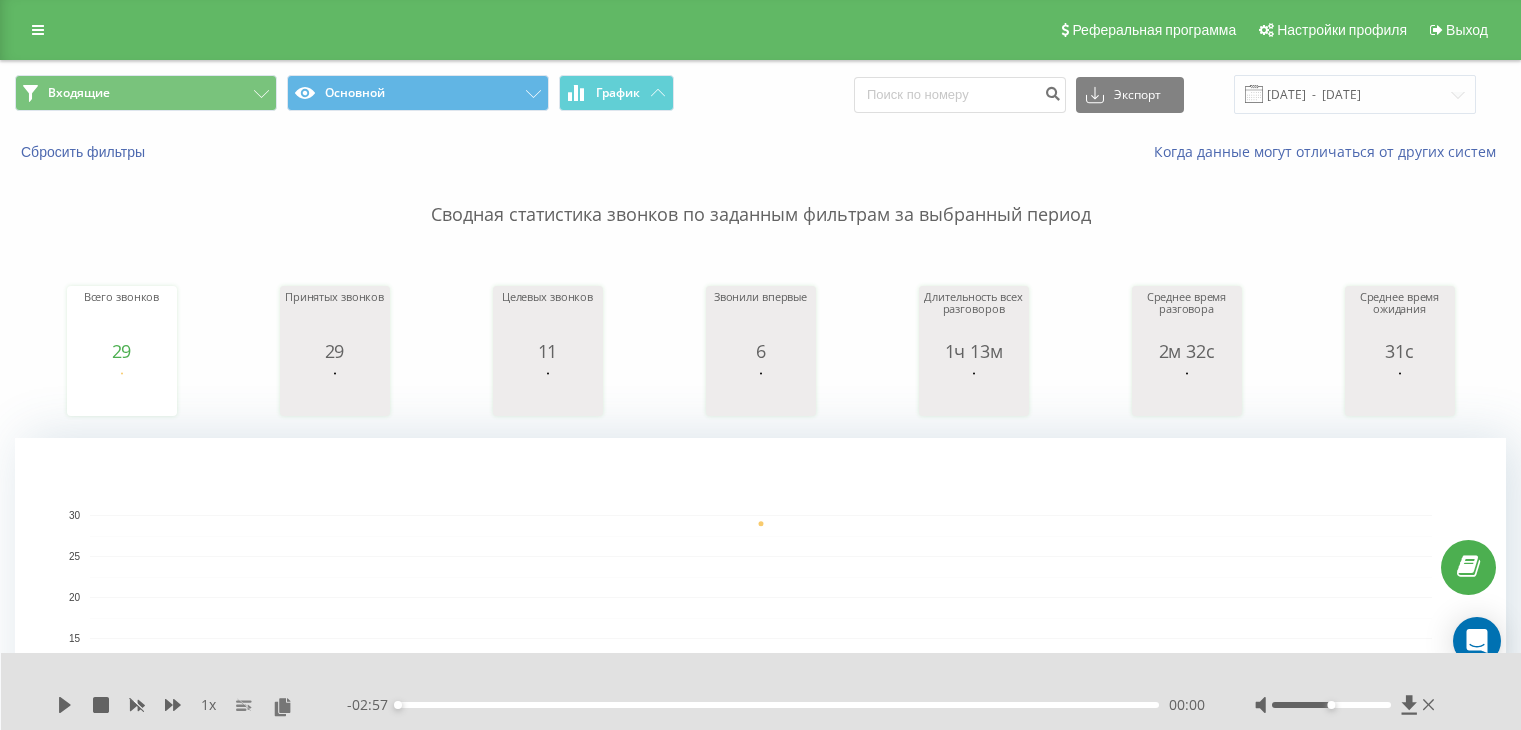 scroll, scrollTop: 0, scrollLeft: 0, axis: both 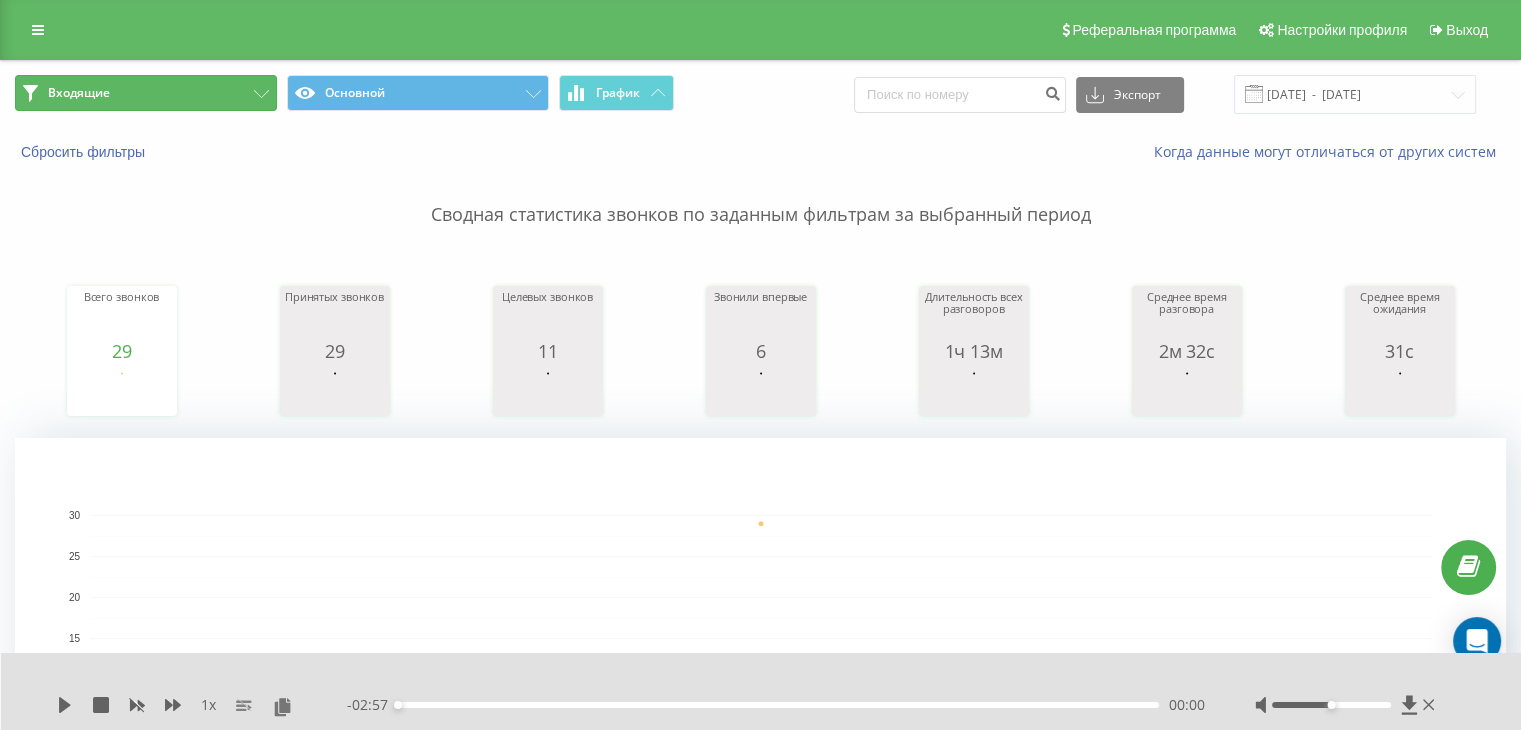 click on "Входящие" at bounding box center [146, 93] 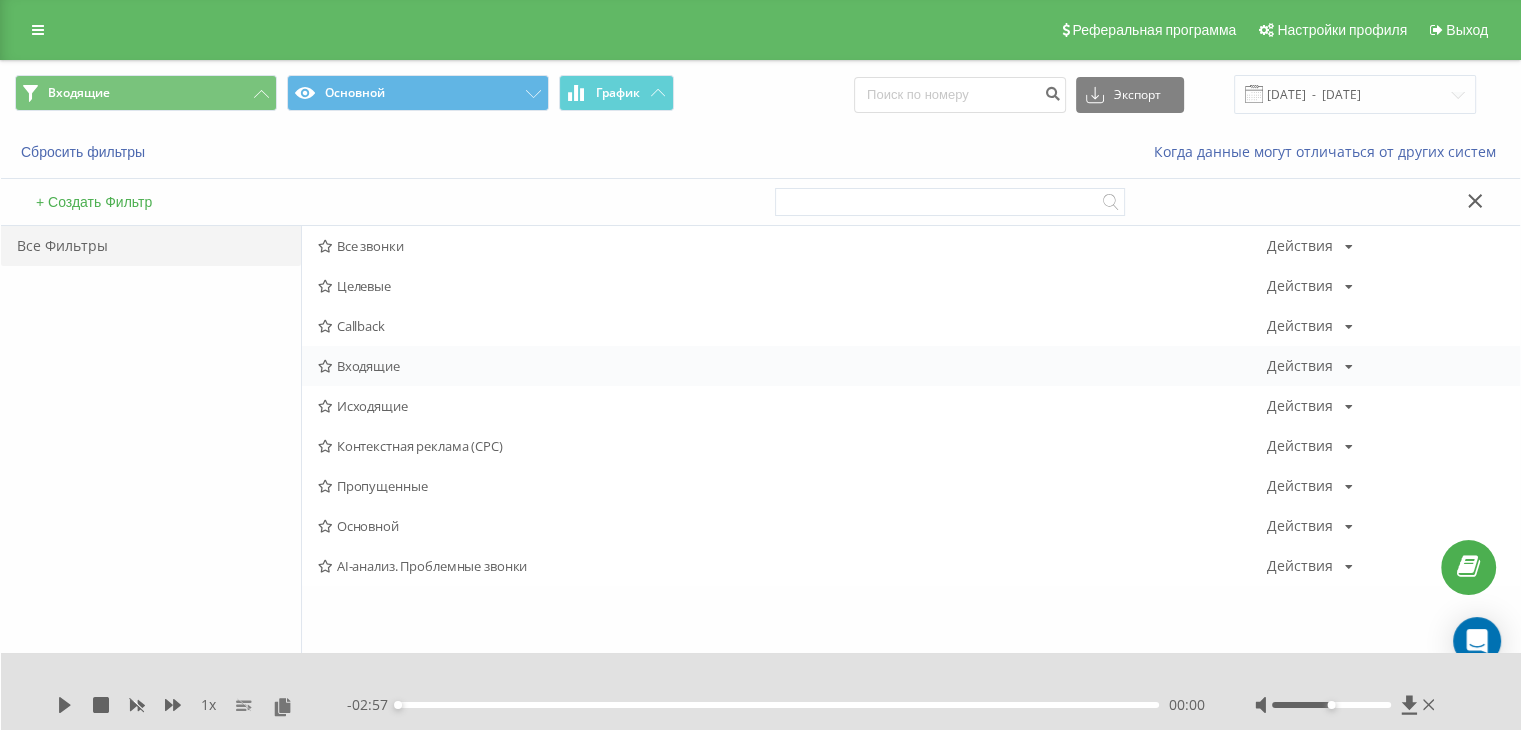 click on "Входящие" at bounding box center [792, 366] 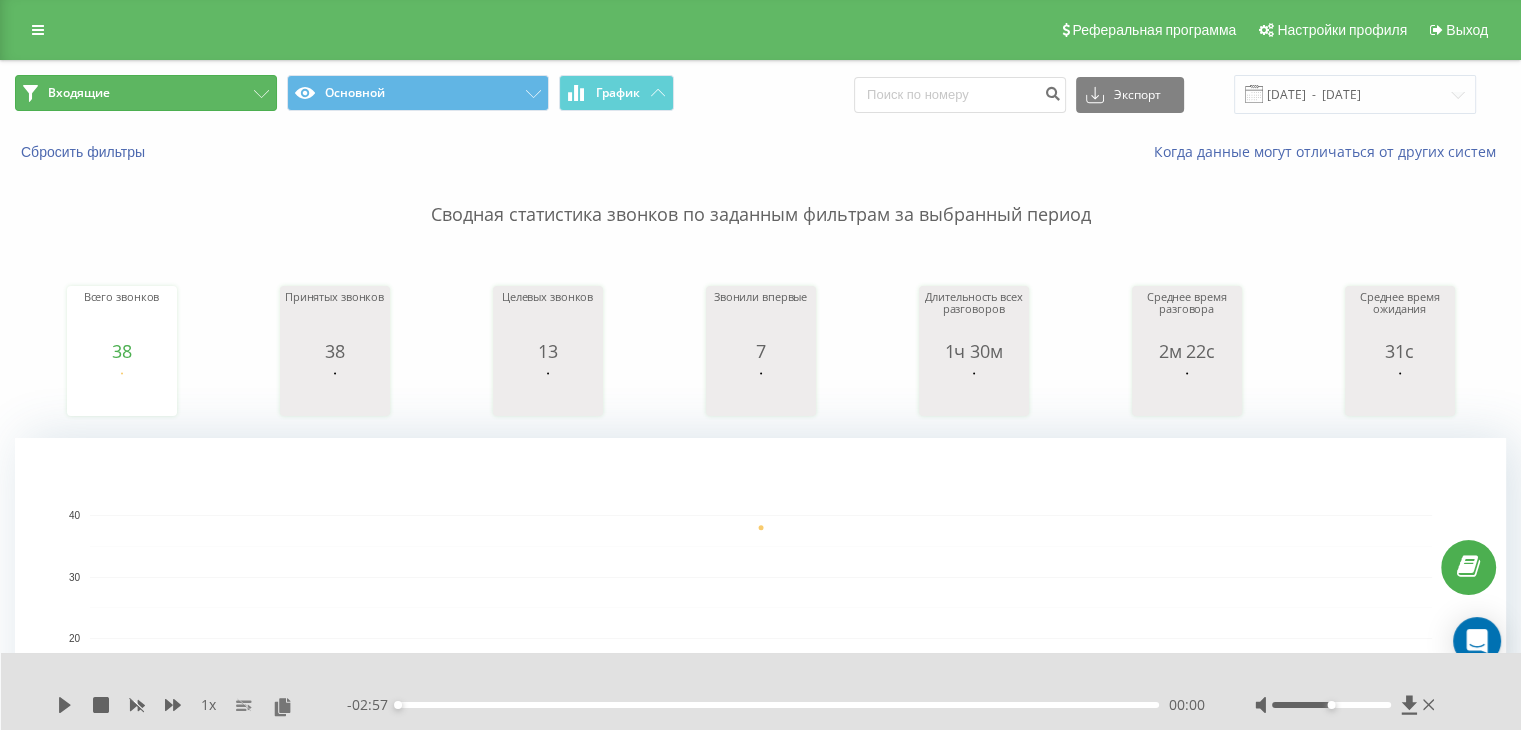 click on "Входящие" at bounding box center [146, 93] 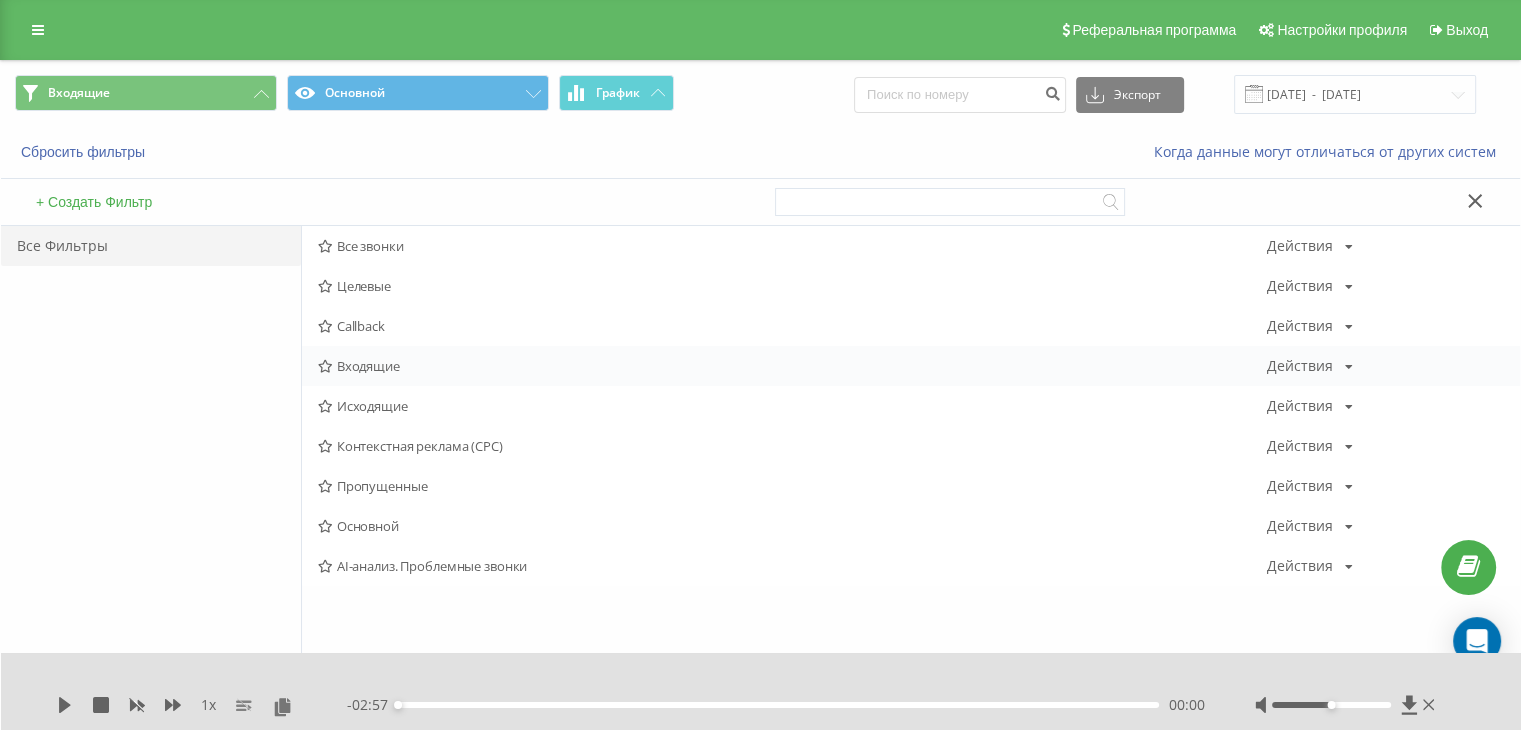 click on "Входящие" at bounding box center (792, 366) 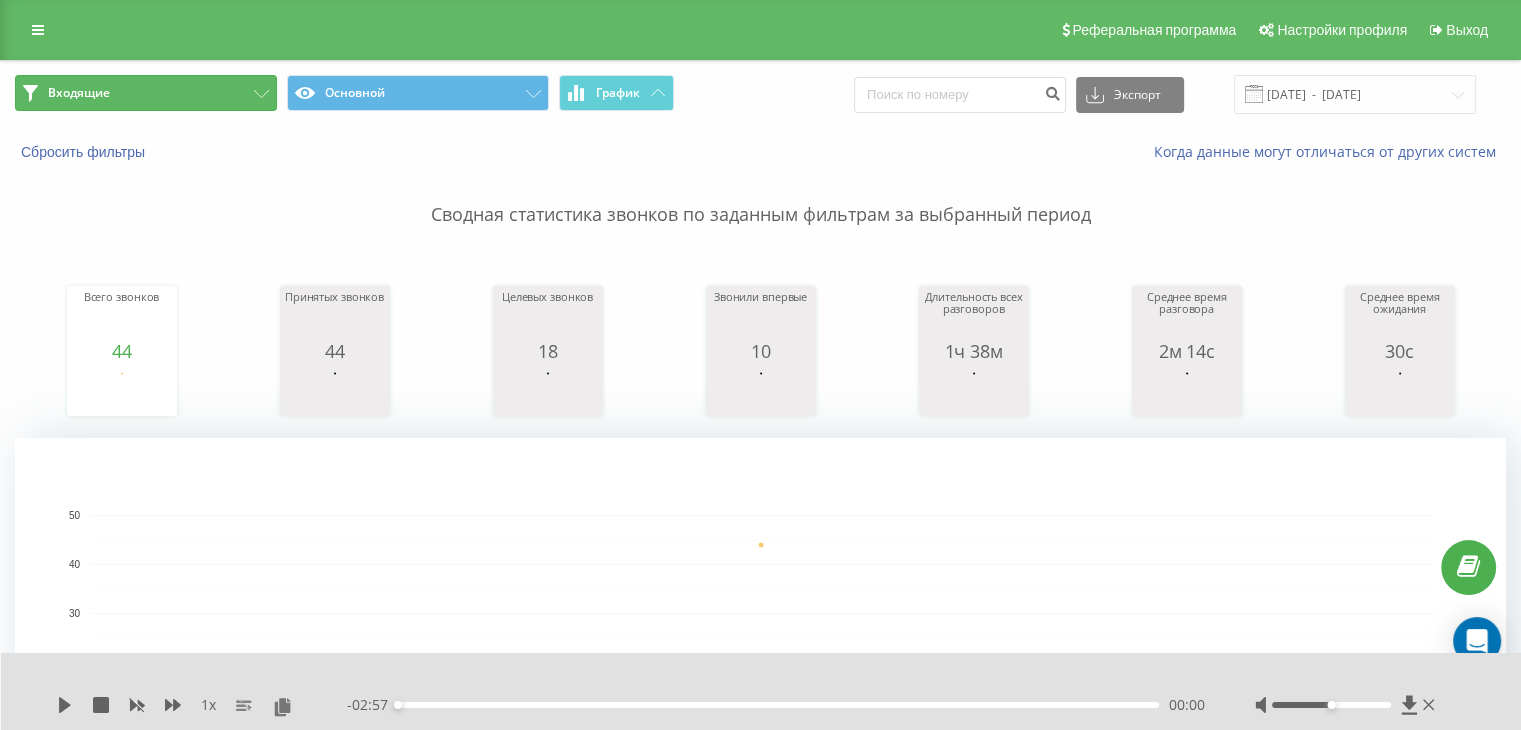 click on "Входящие" at bounding box center (146, 93) 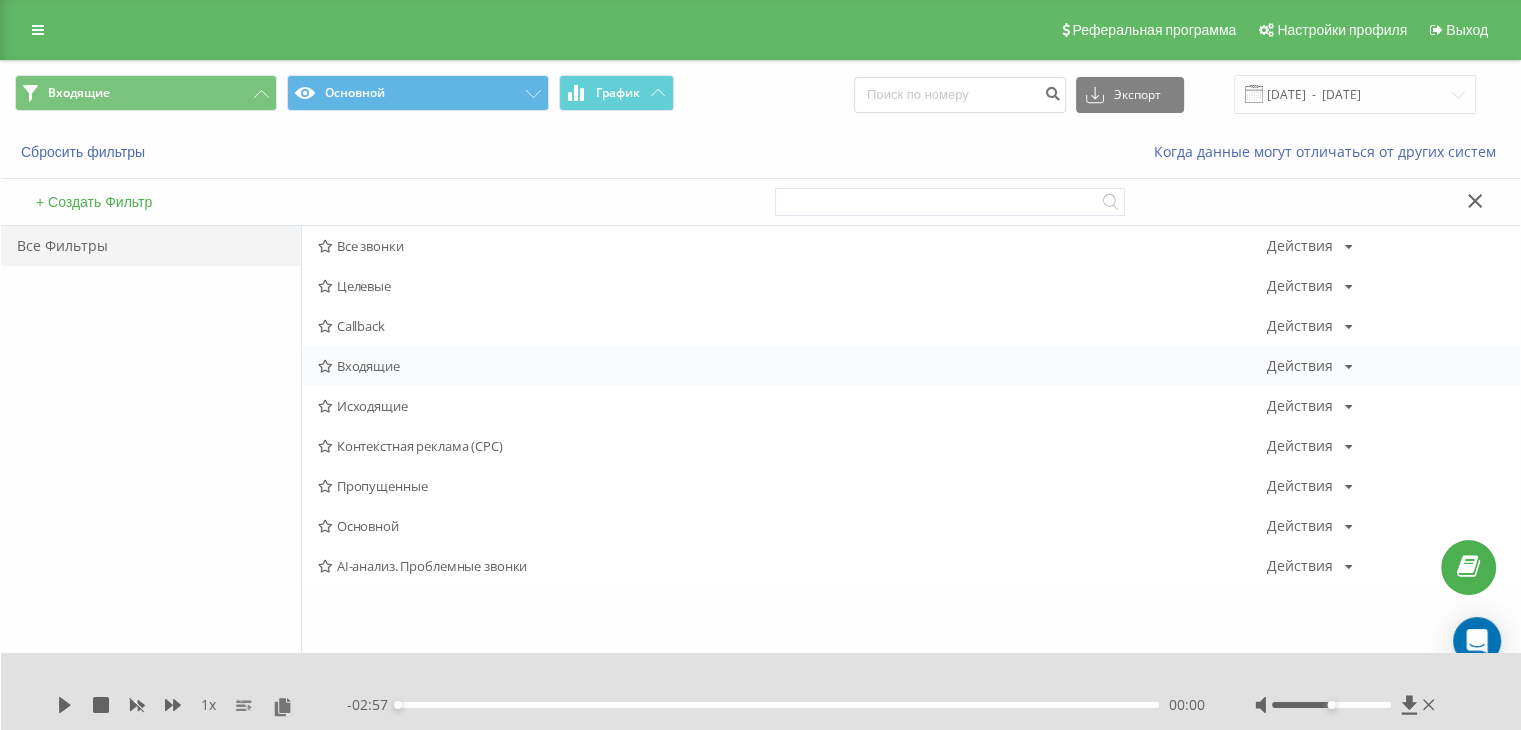 click on "Входящие" at bounding box center (792, 366) 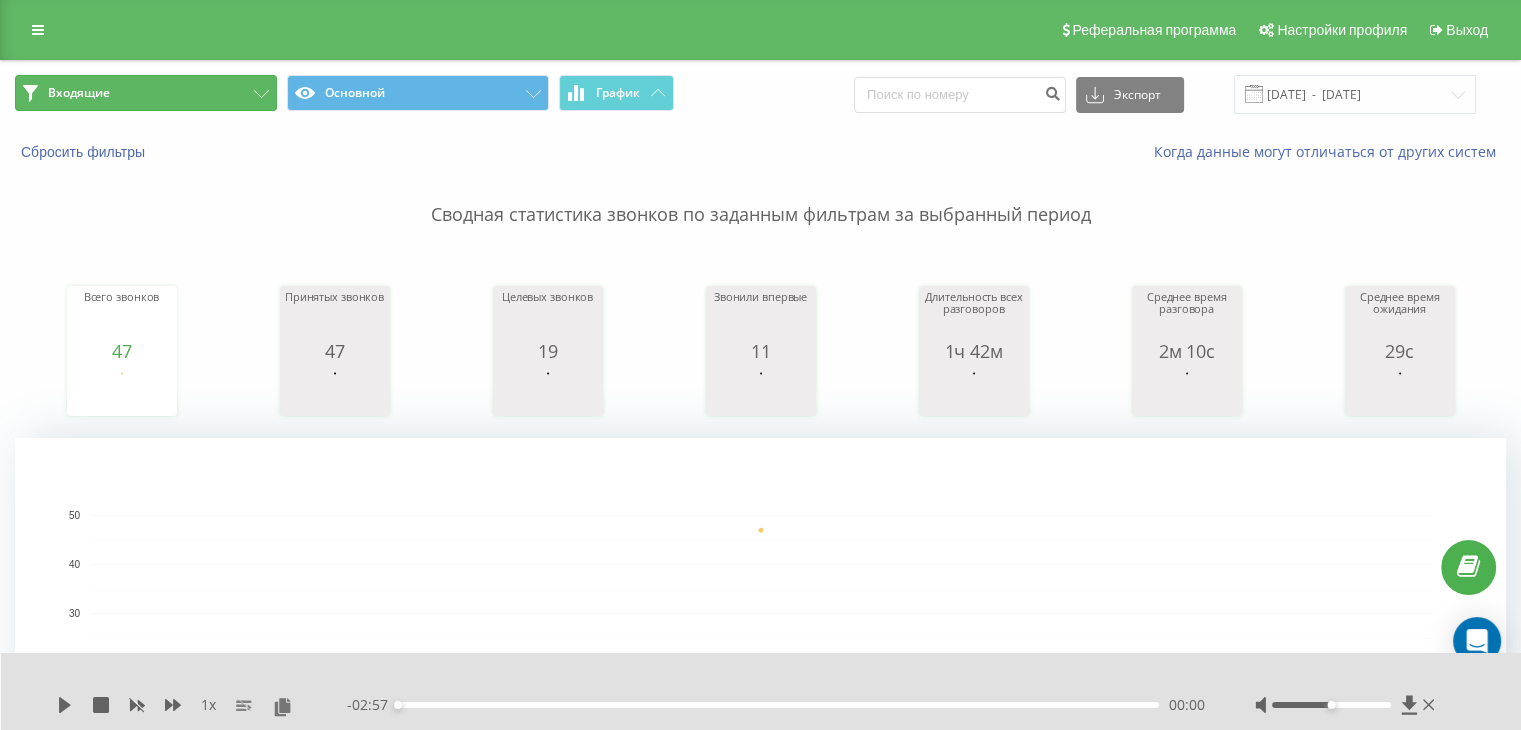 click on "Входящие" at bounding box center [146, 93] 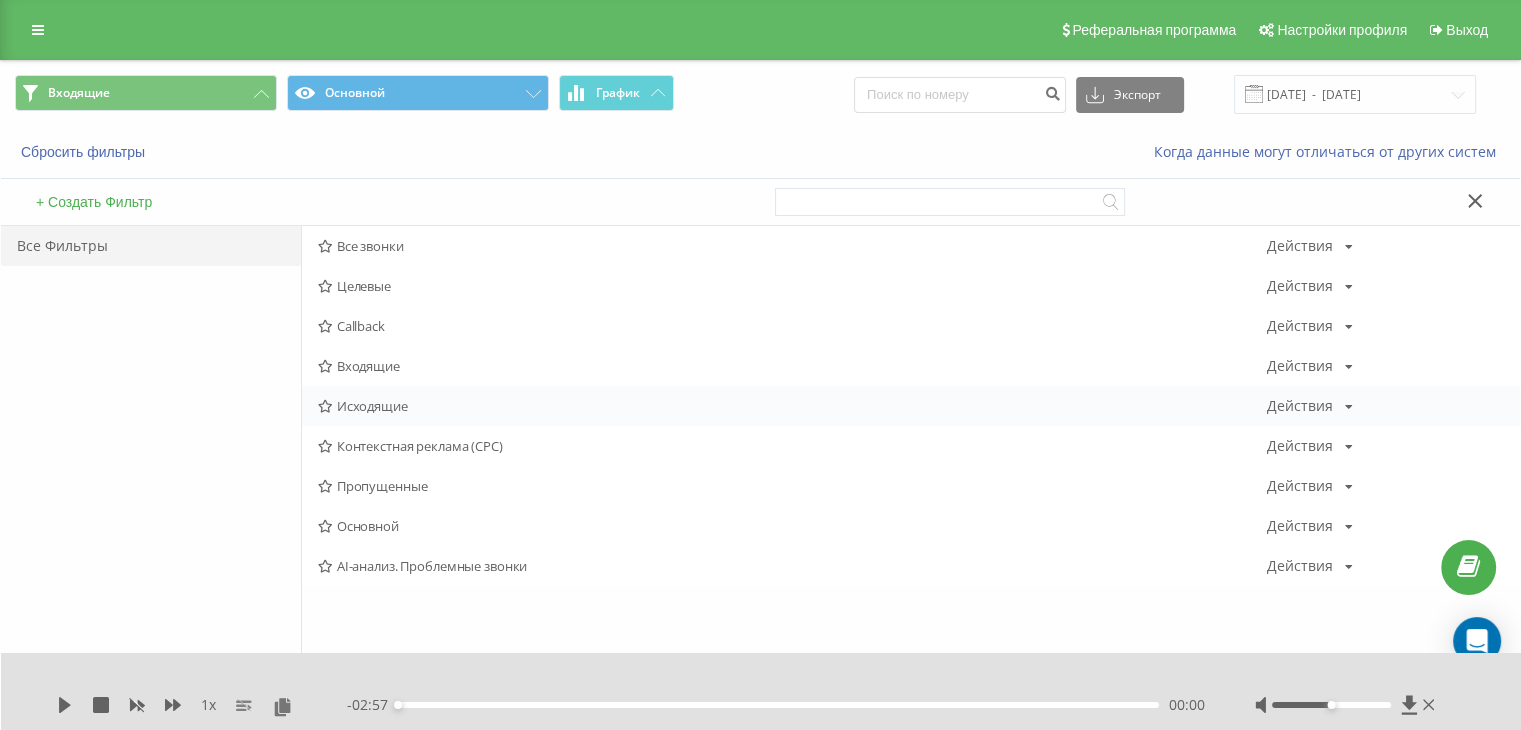 click on "Исходящие" at bounding box center [792, 406] 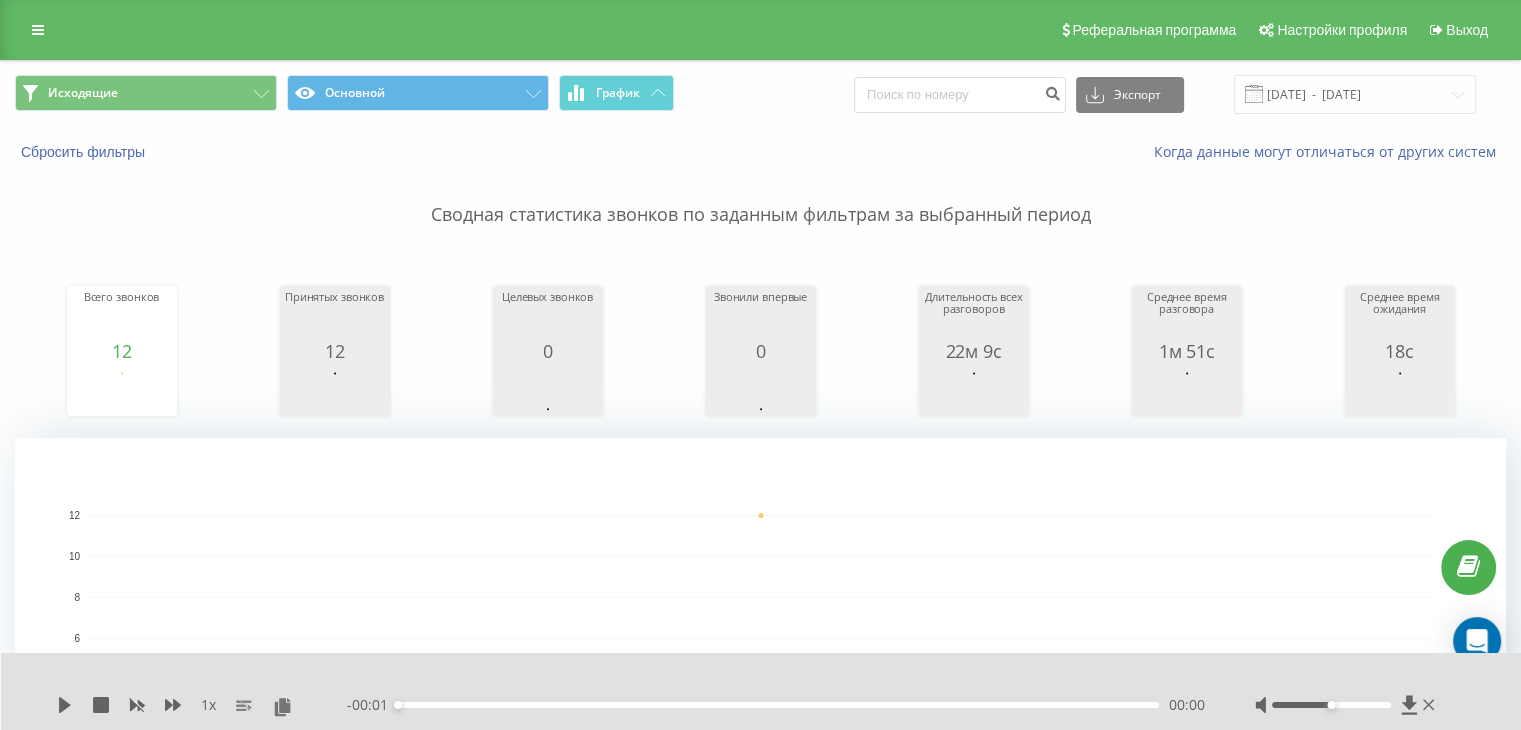 click on "Исходящие Основной График Экспорт .csv .xls .xlsx [DATE]  -  [DATE]" at bounding box center (760, 94) 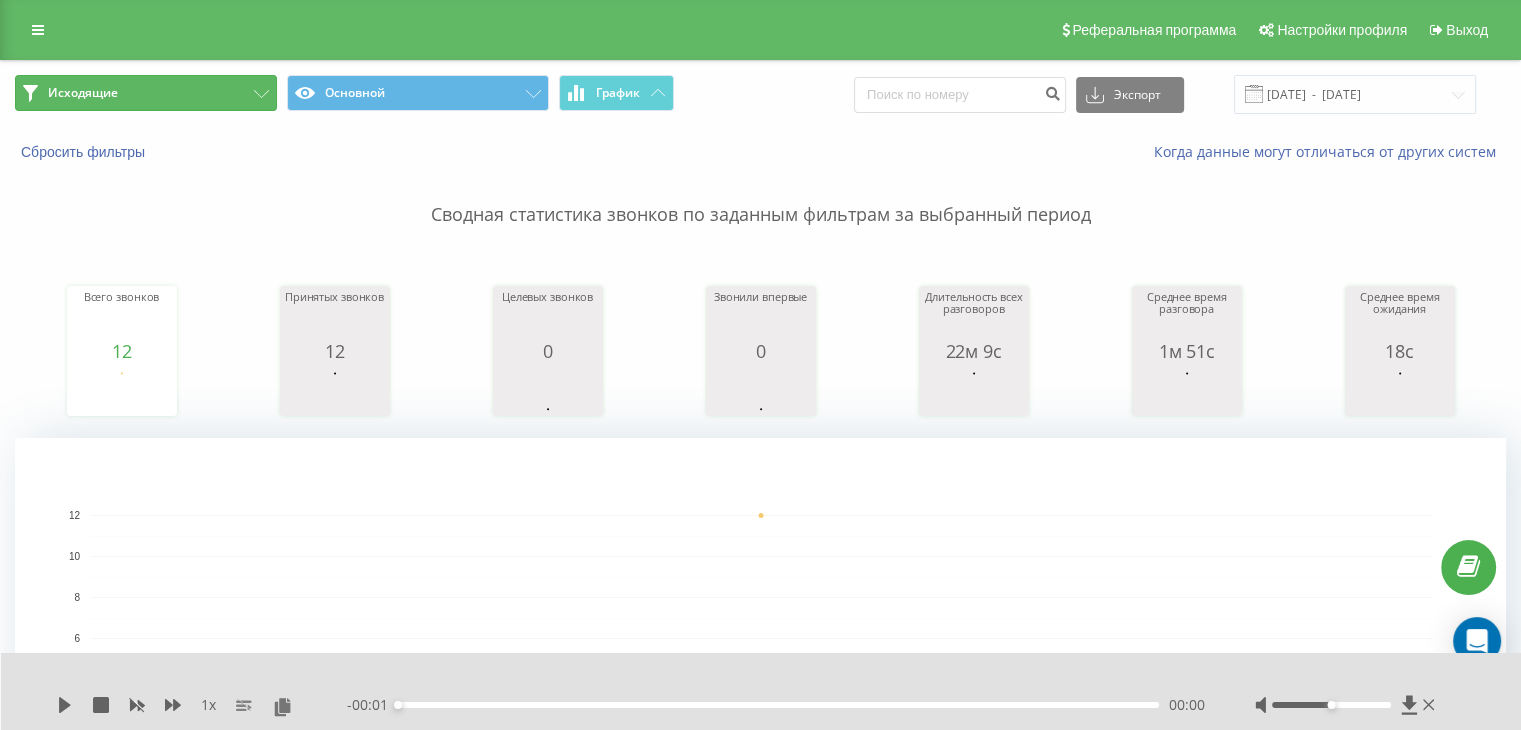 click on "Исходящие" at bounding box center [146, 93] 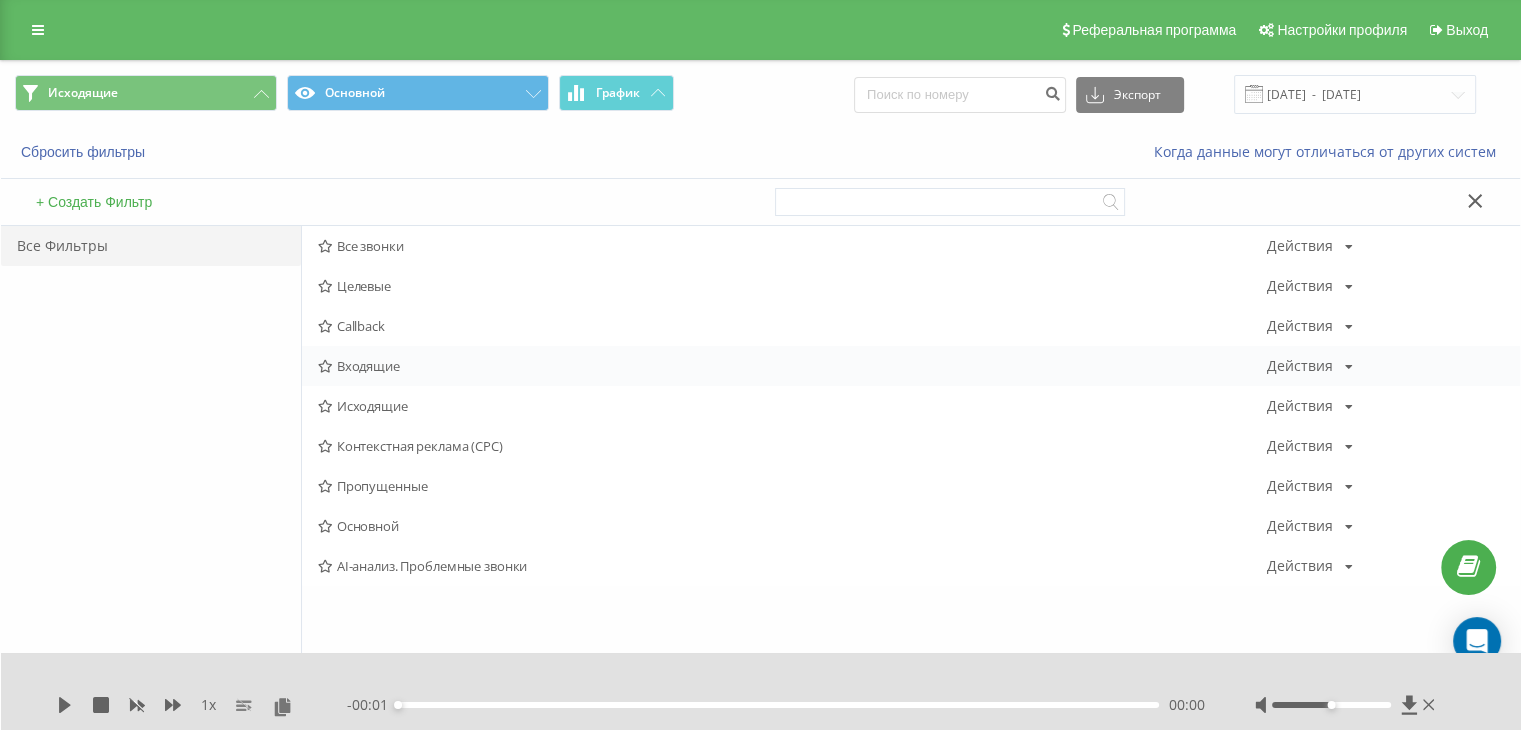 click on "Входящие" at bounding box center [792, 366] 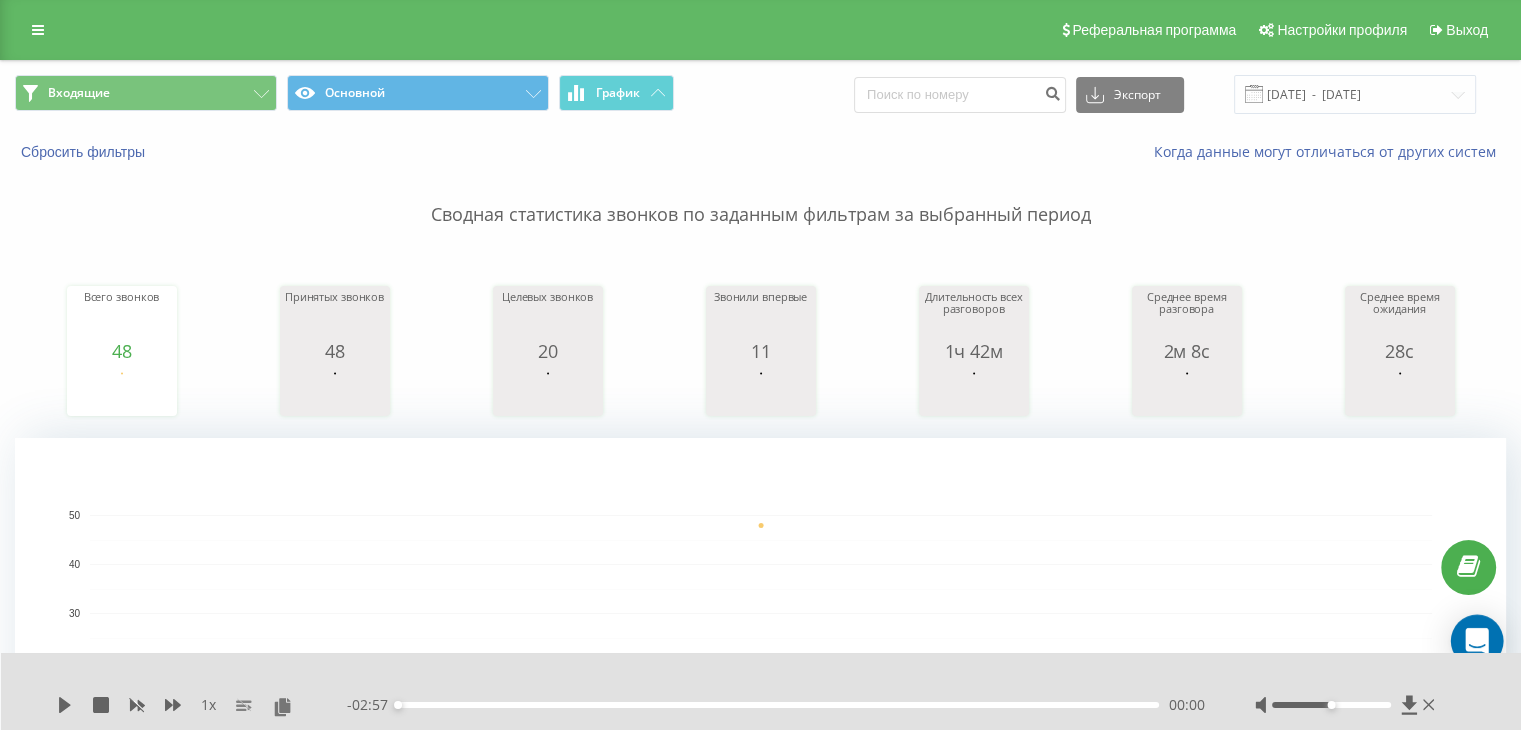 click 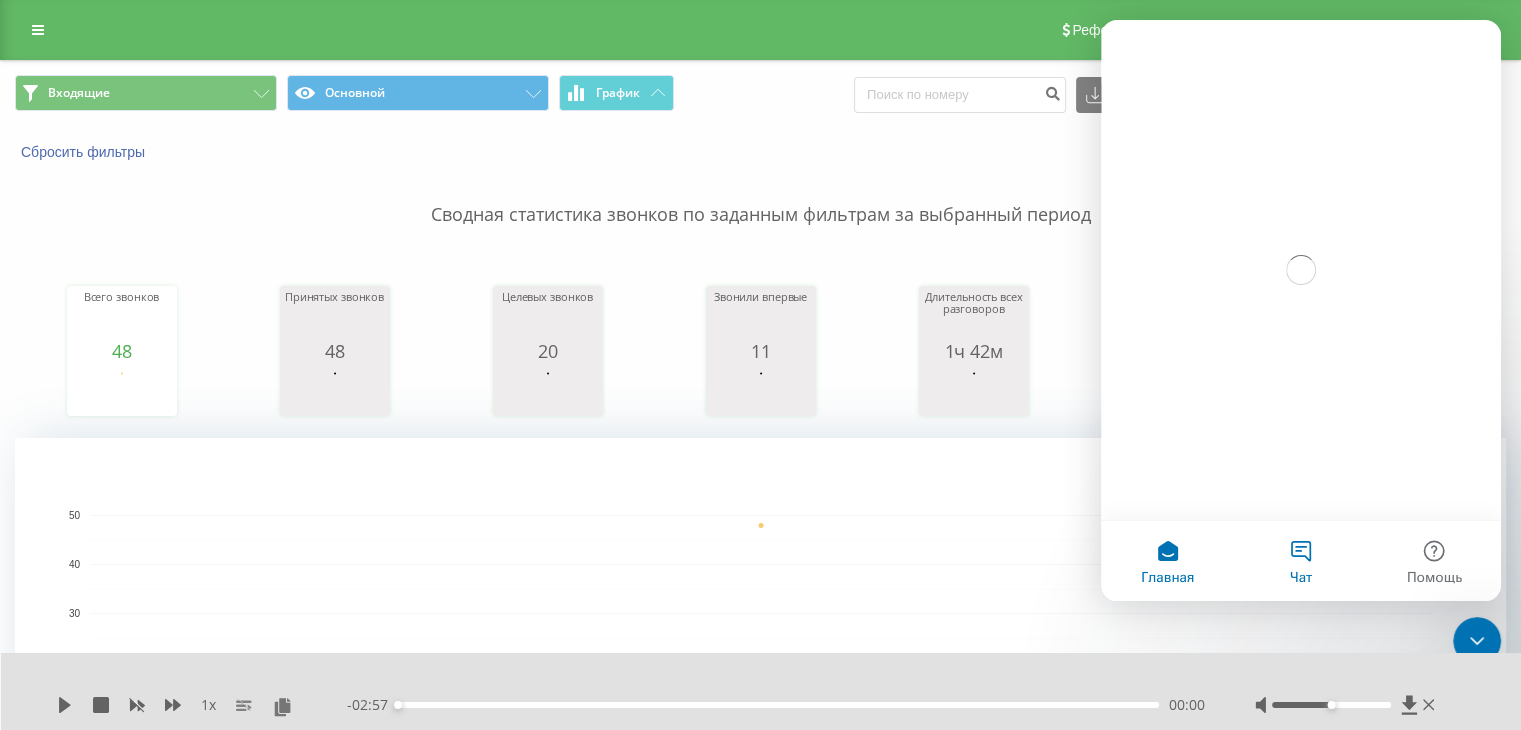 scroll, scrollTop: 0, scrollLeft: 0, axis: both 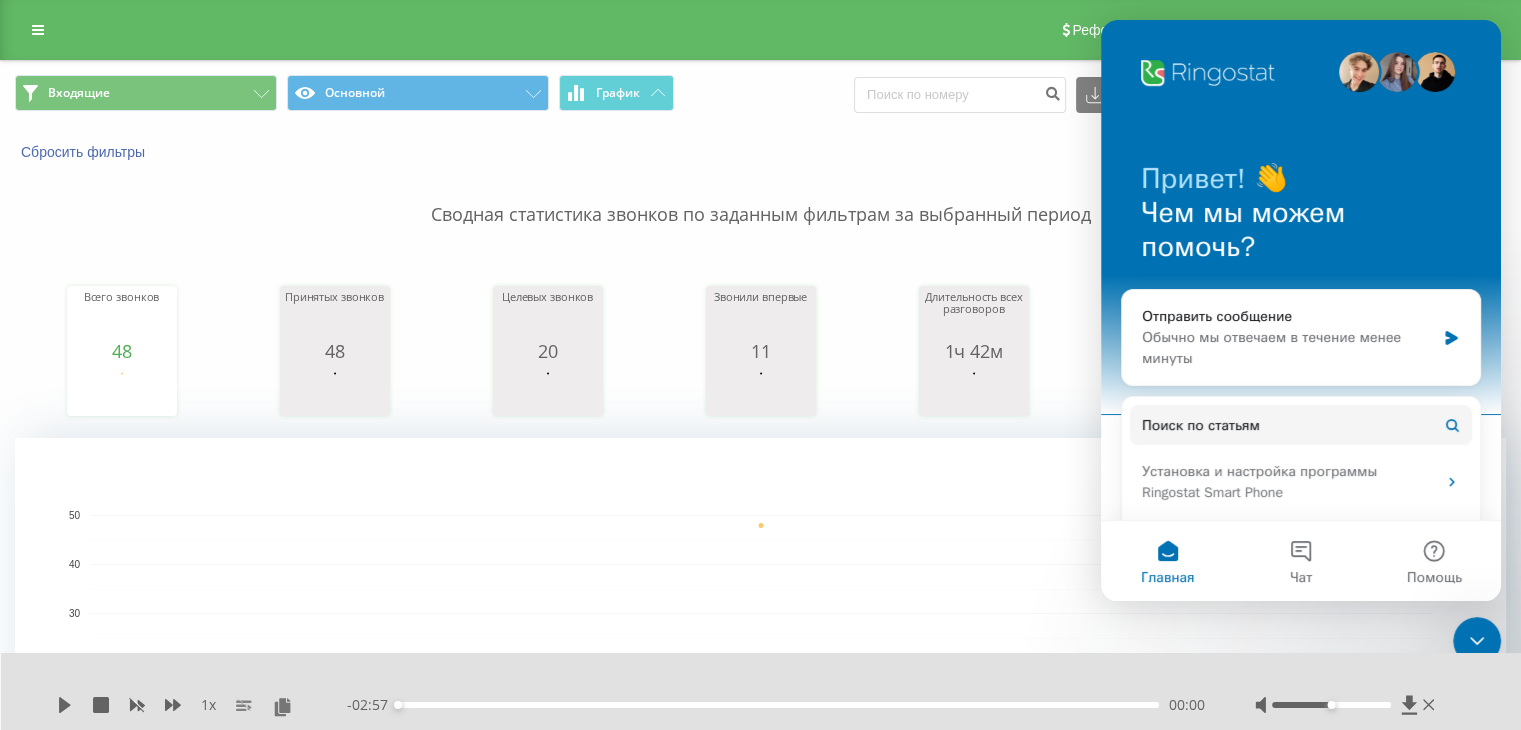 click on "Чем мы можем помочь?" at bounding box center [1301, 230] 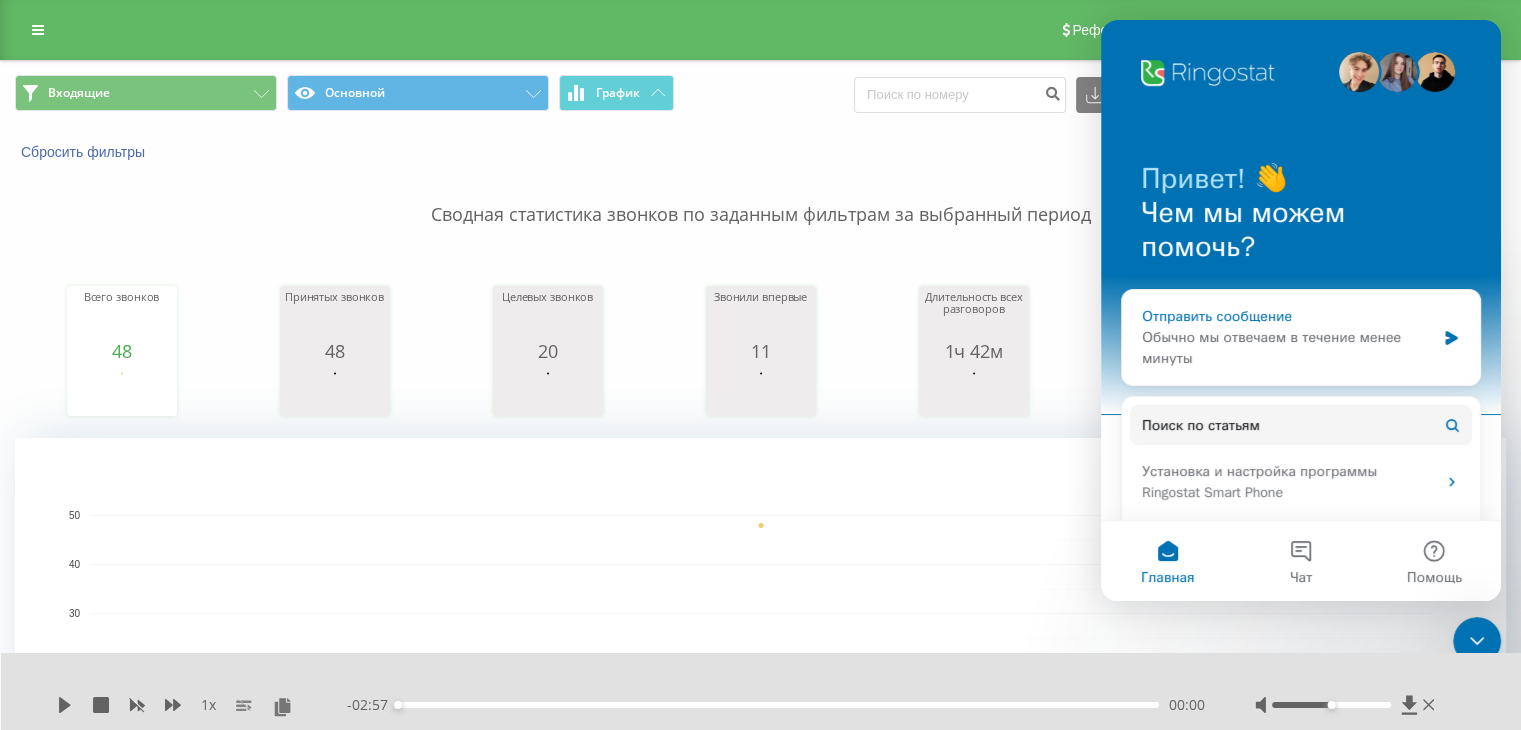 click on "Обычно мы отвечаем в течение менее минуты" at bounding box center [1288, 348] 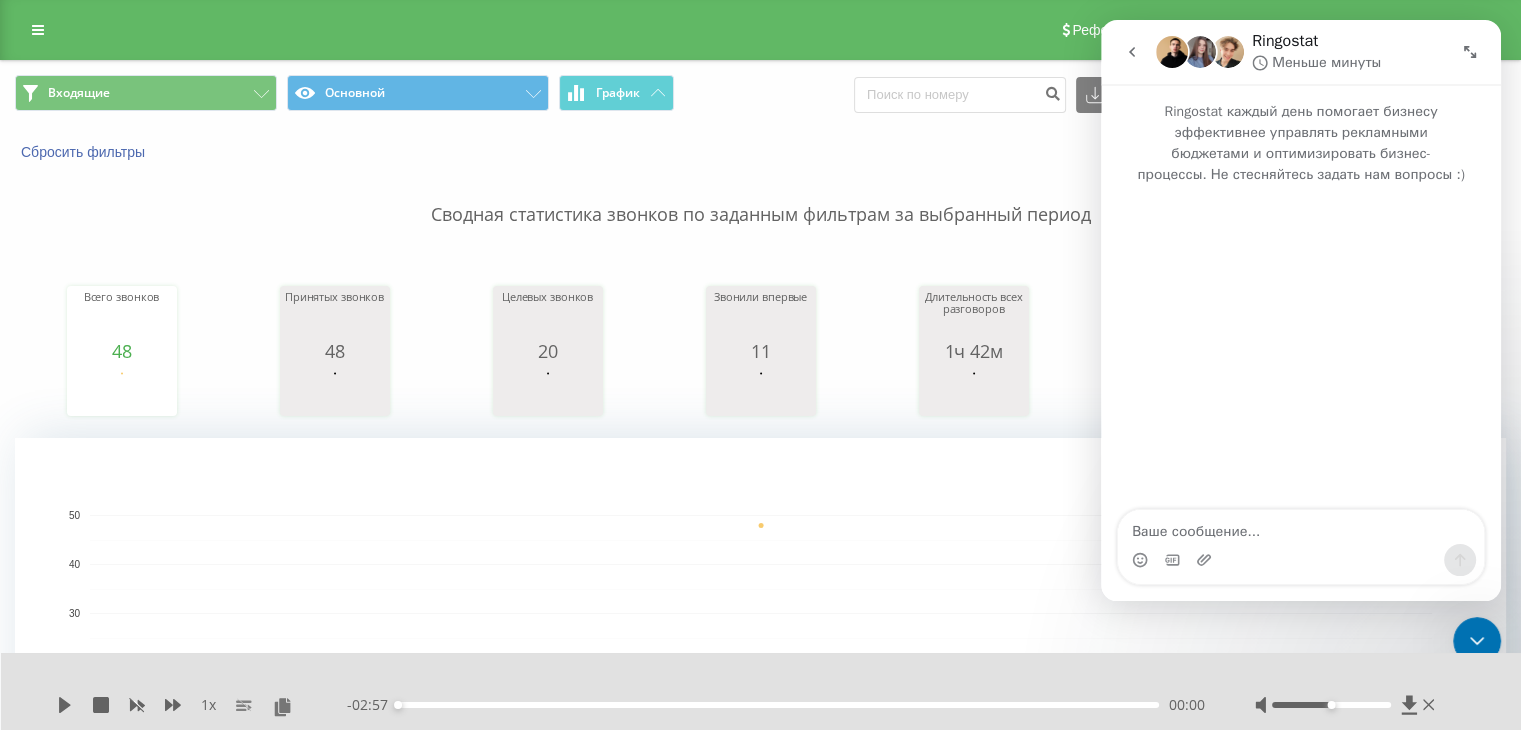 type on "380982167475" 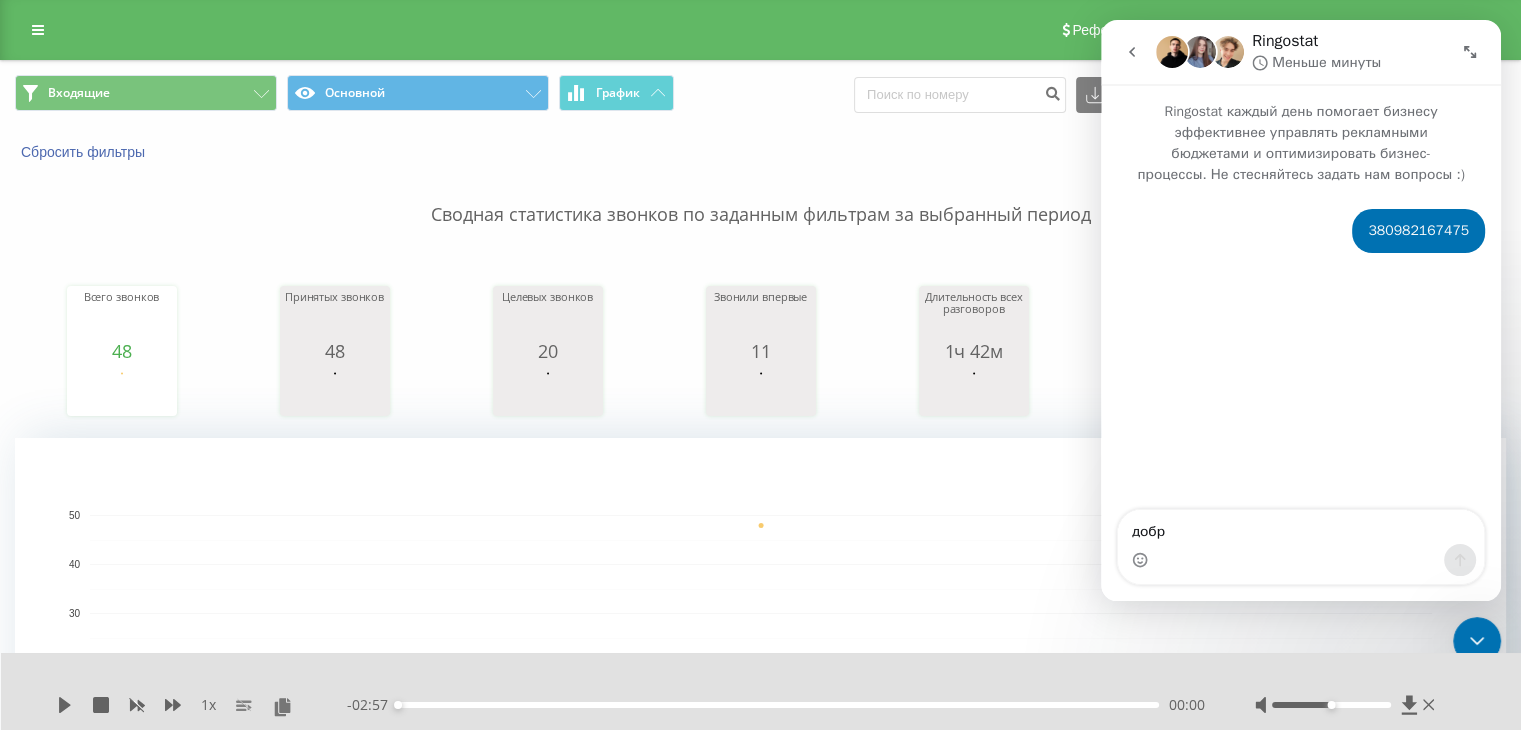type on "добрй" 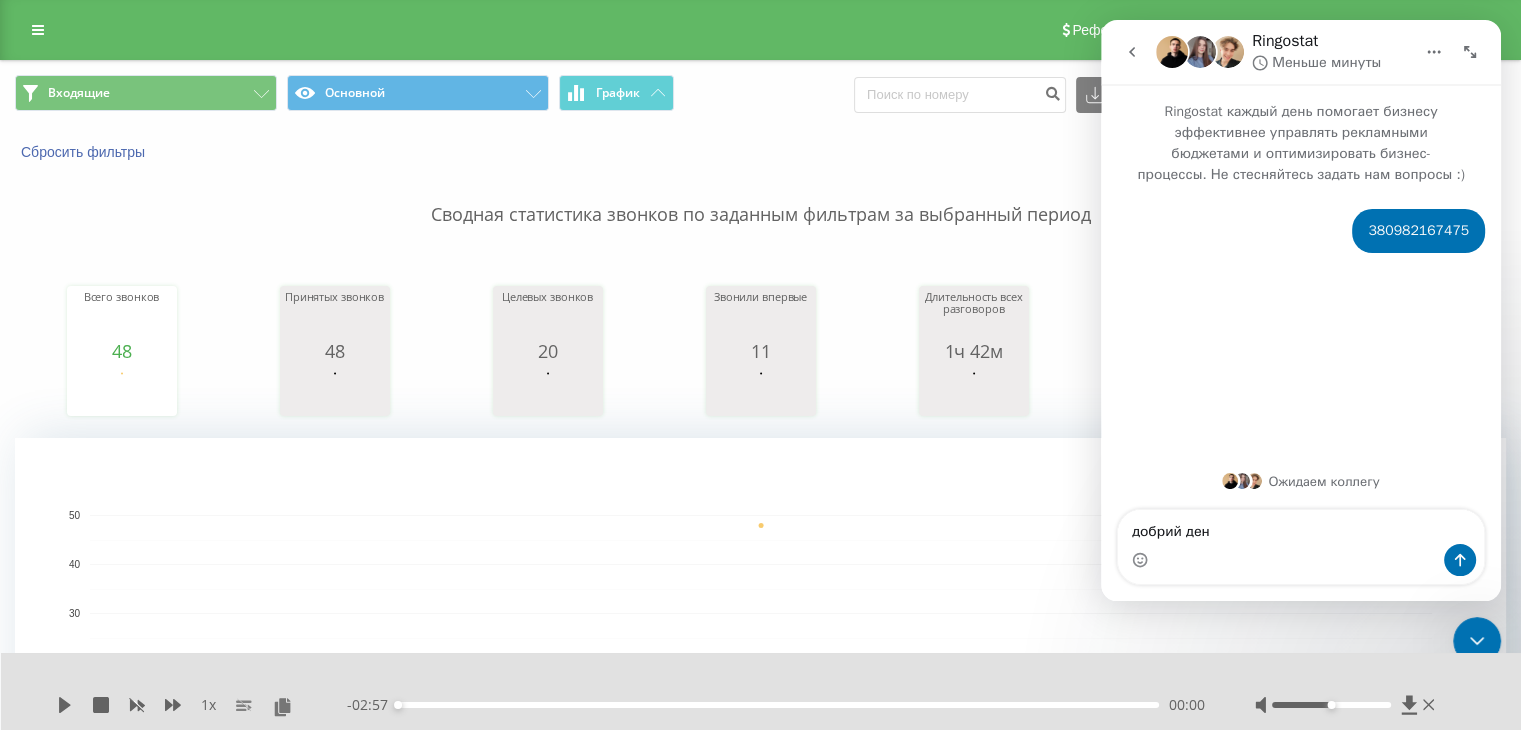 type on "добрий день" 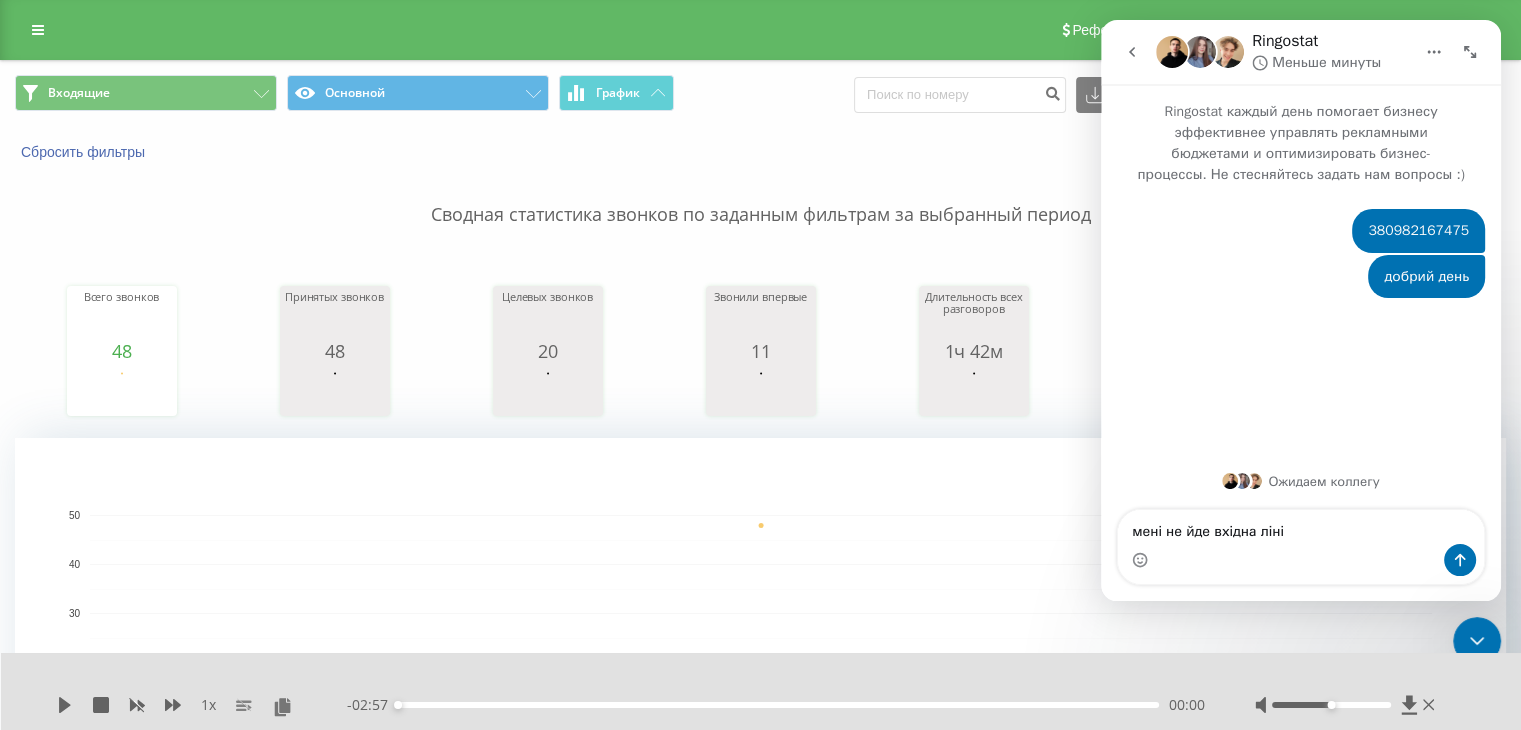 type on "мені не йде вхідна лінія" 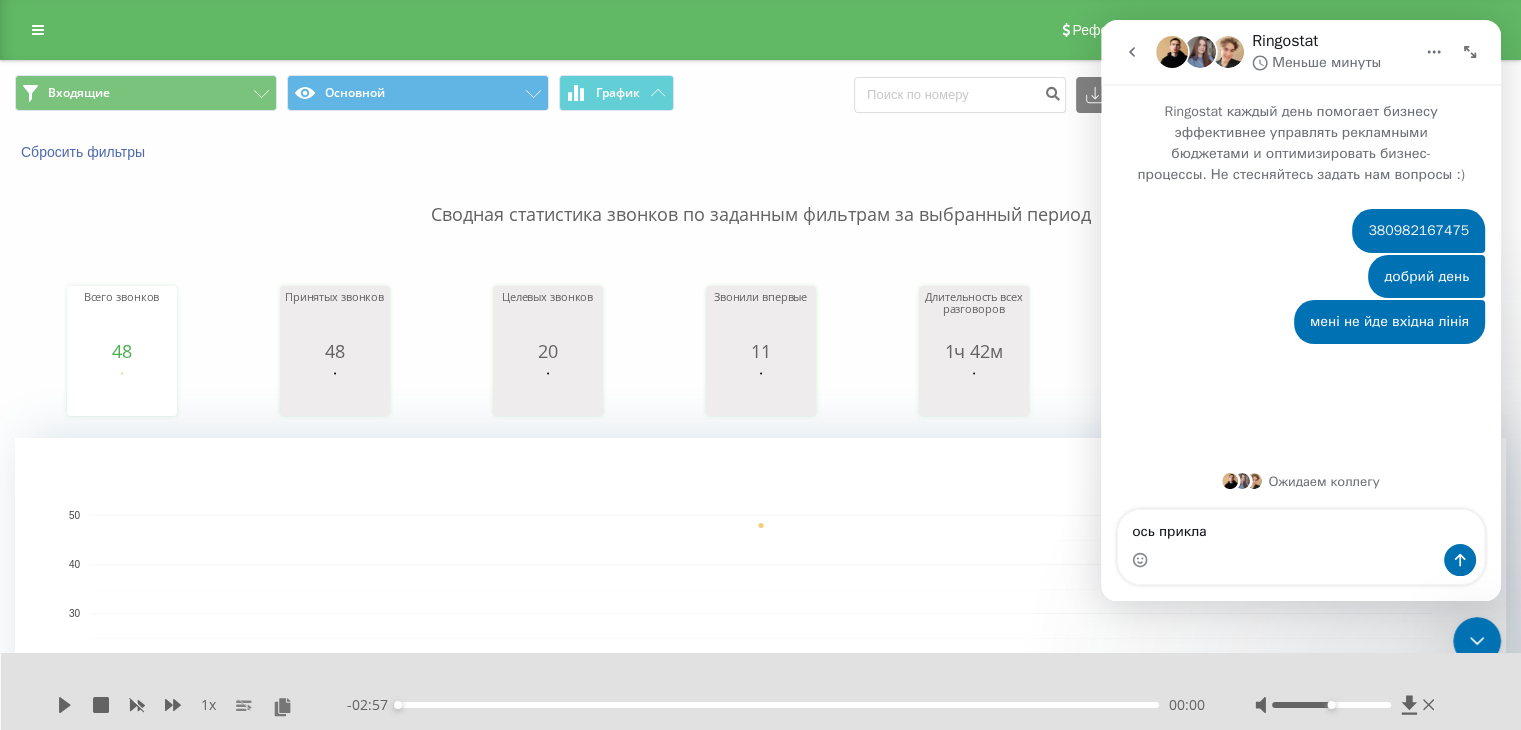 type on "ось приклад" 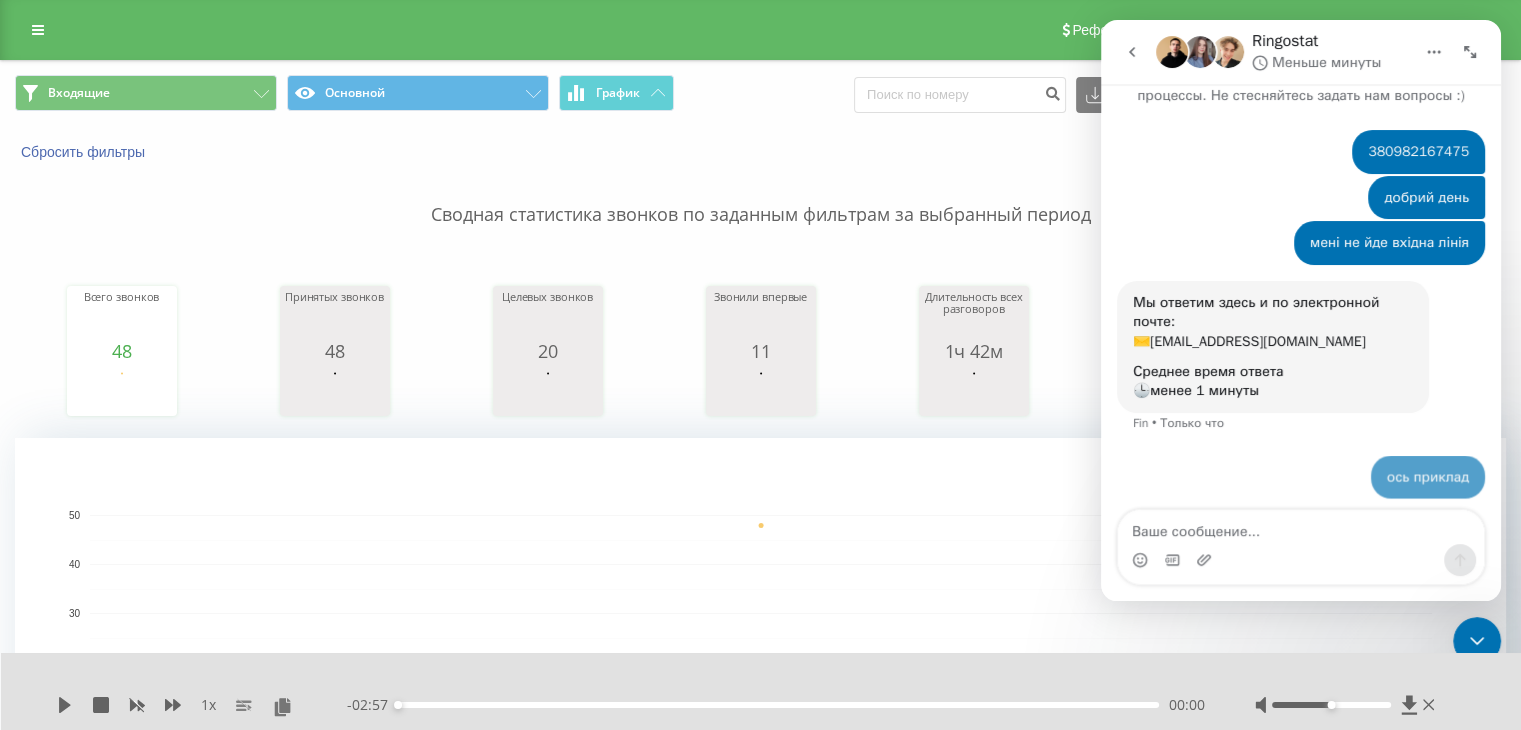 scroll, scrollTop: 138, scrollLeft: 0, axis: vertical 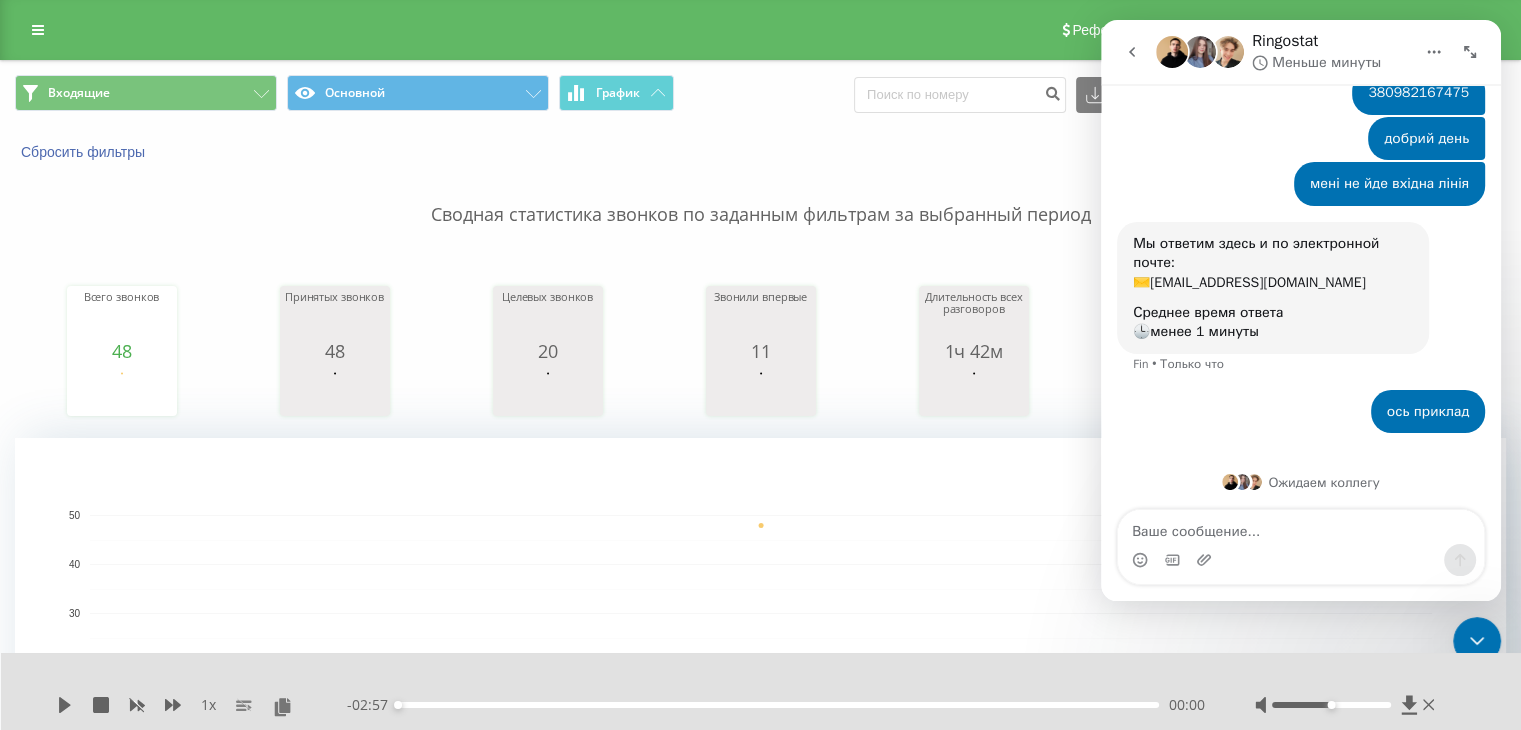 type 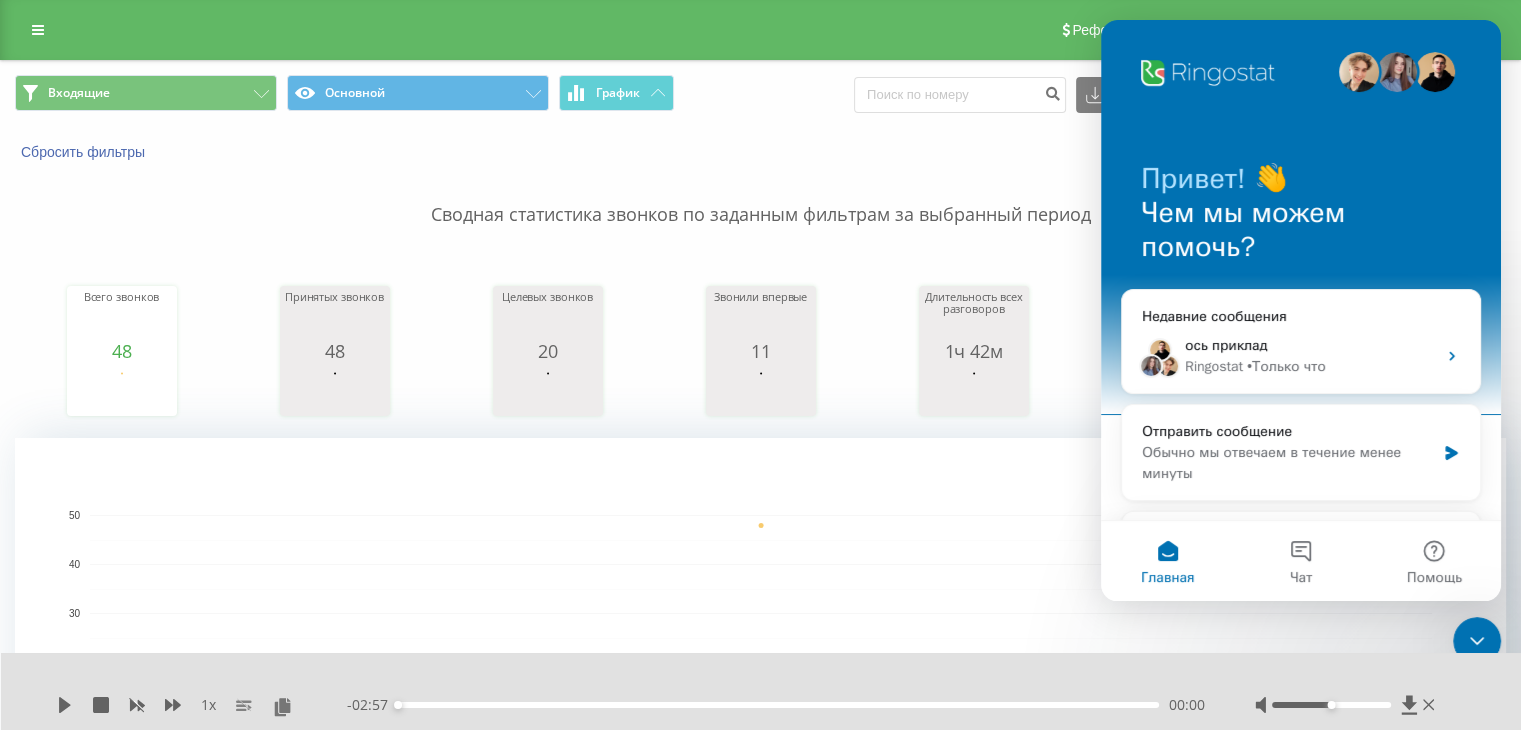 scroll, scrollTop: 0, scrollLeft: 0, axis: both 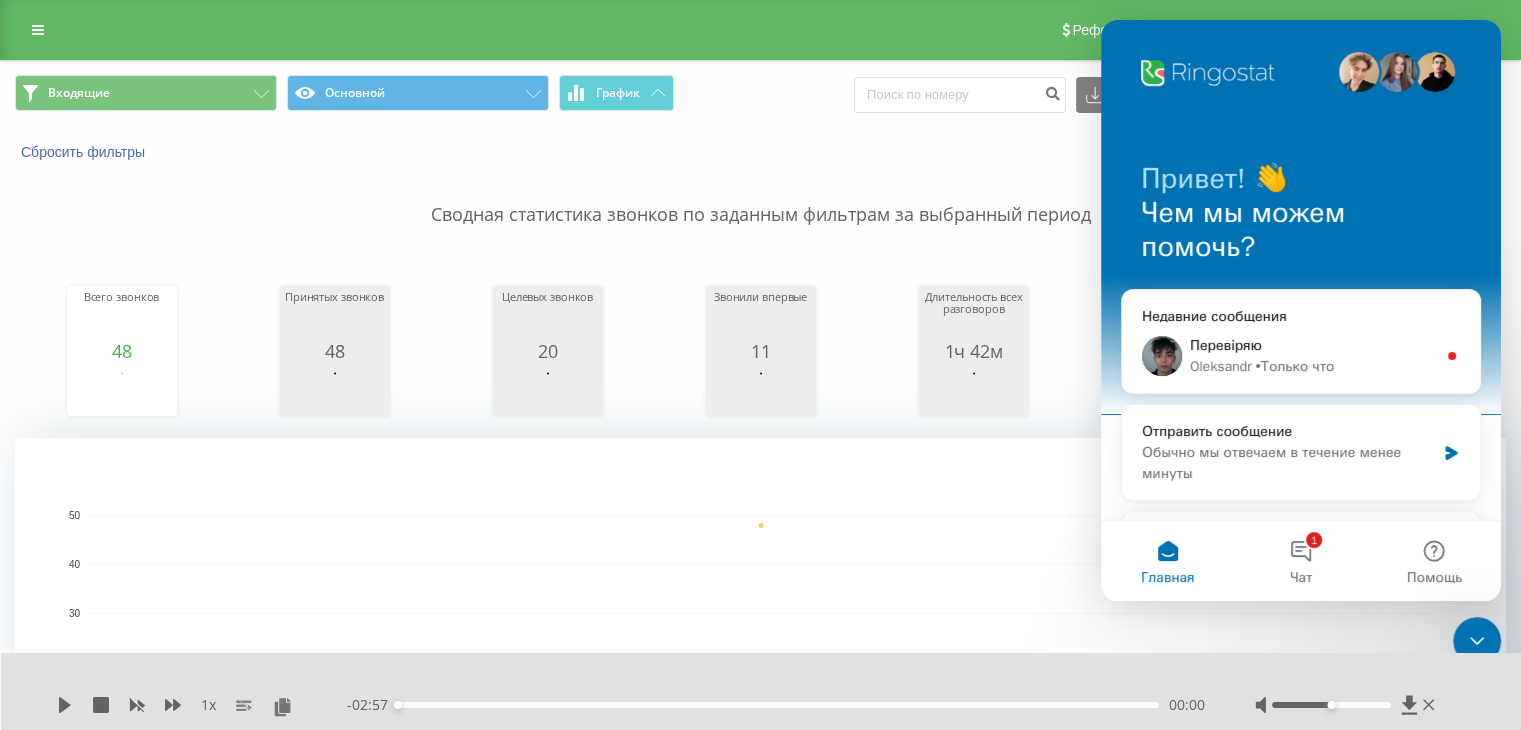 click on "Привет! 👋 Чем мы можем помочь?" at bounding box center [1301, 217] 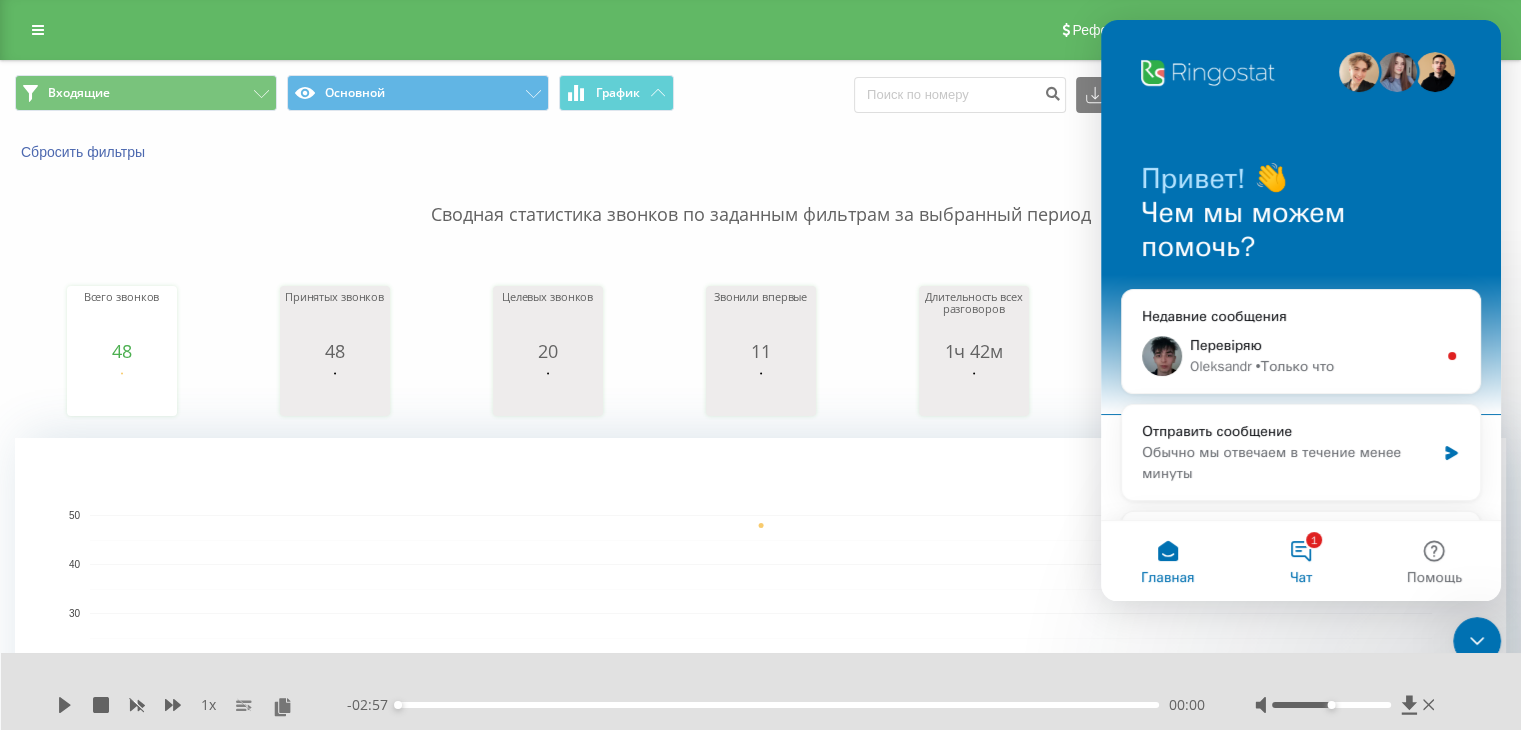 click on "Чат" at bounding box center (1301, 578) 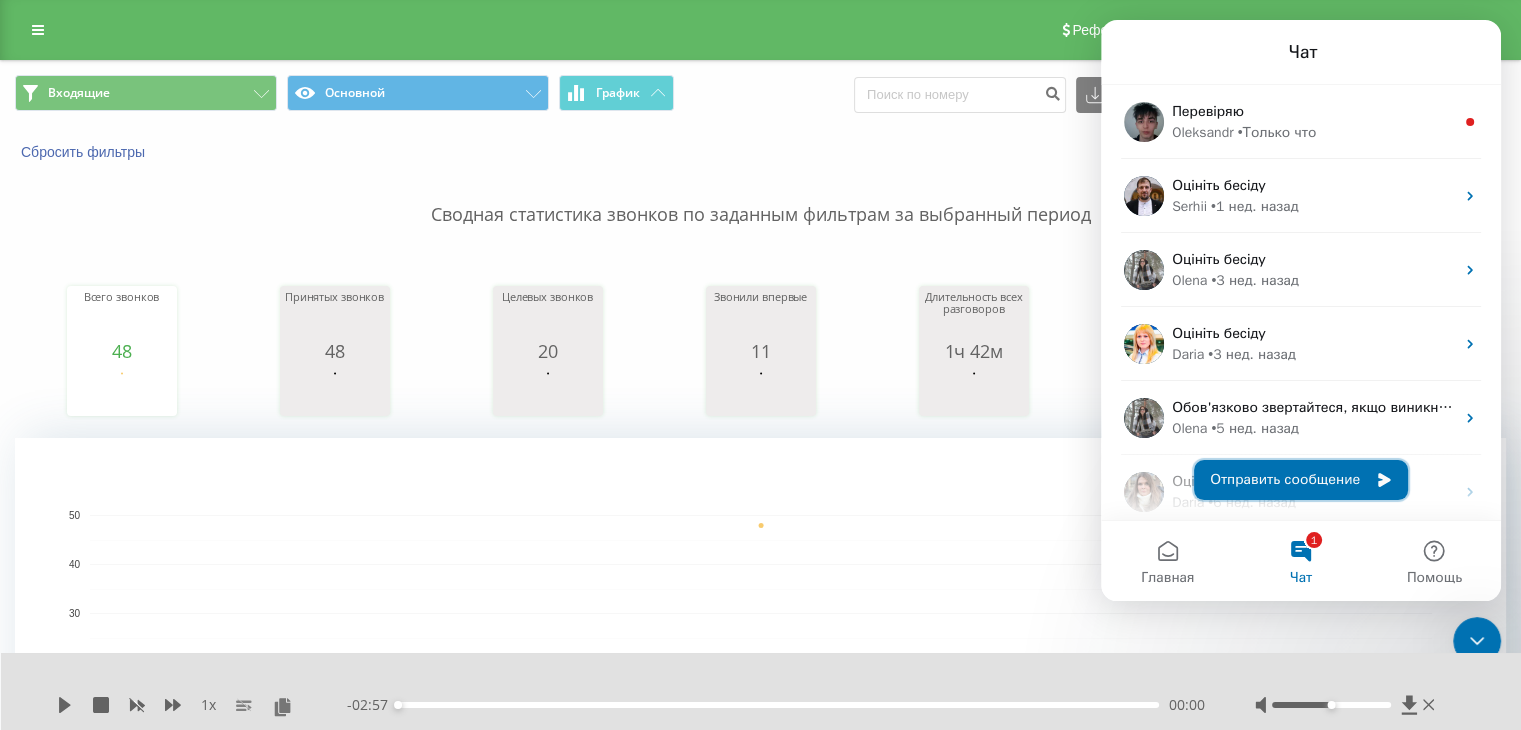 click on "Отправить сообщение" at bounding box center (1301, 480) 